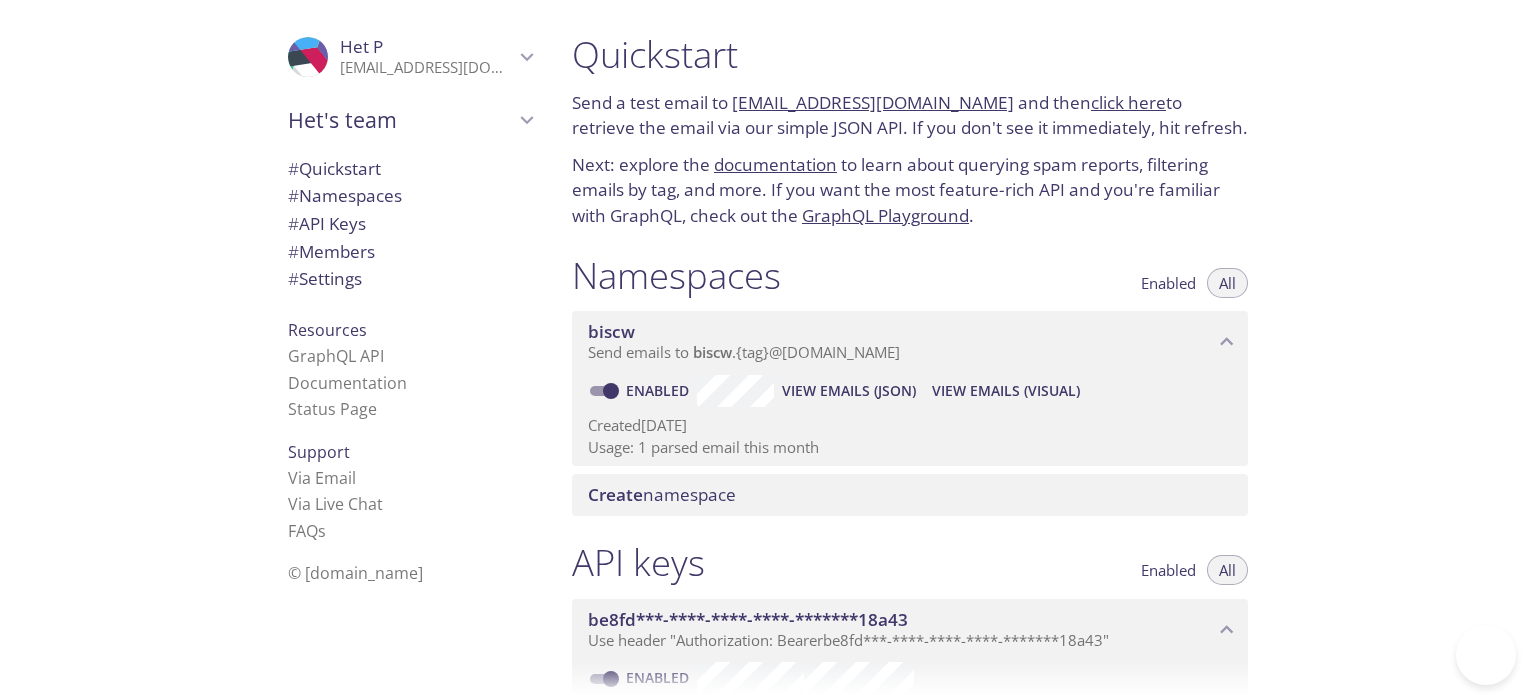 scroll, scrollTop: 0, scrollLeft: 0, axis: both 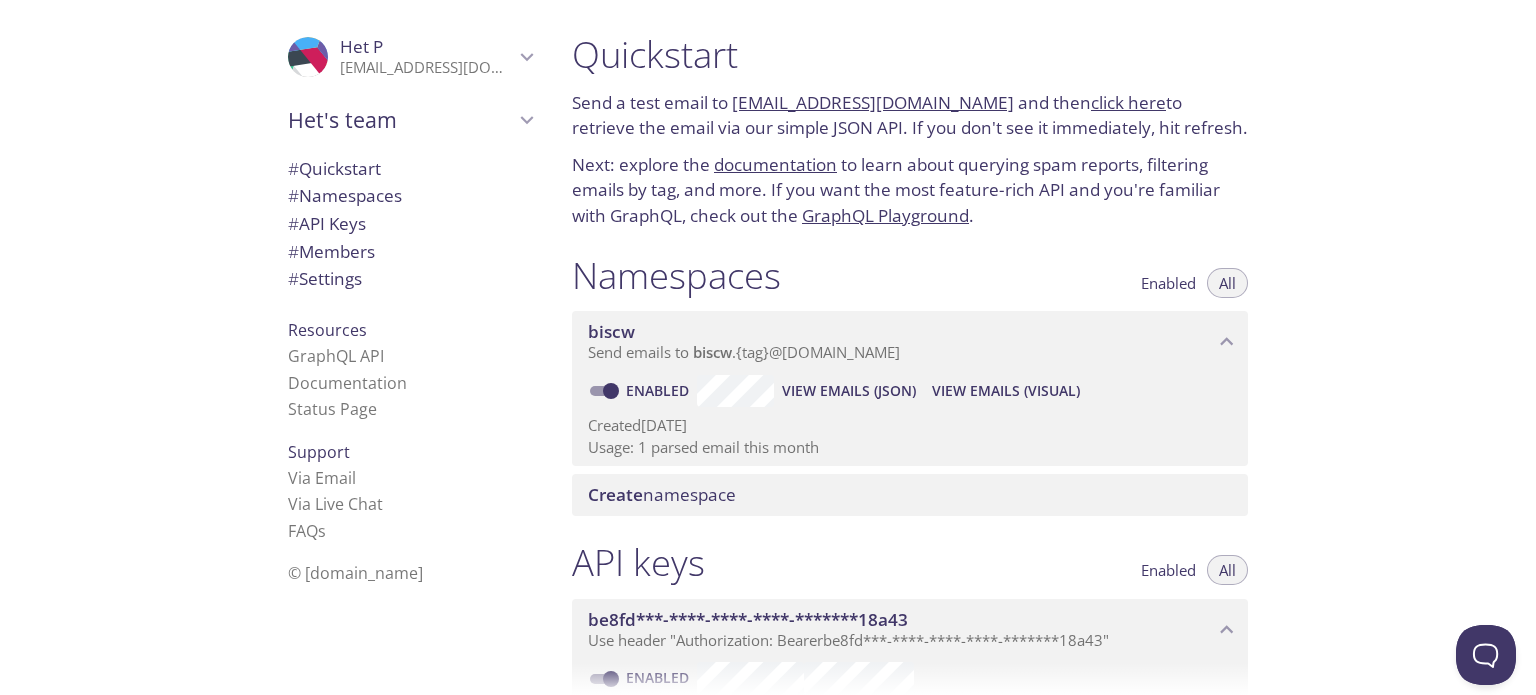 click on "Next: explore the   documentation   to learn about querying spam reports, filtering emails by tag, and more. If you want the most feature-rich API and you're familiar with GraphQL, check out the   GraphQL Playground ." at bounding box center [910, 190] 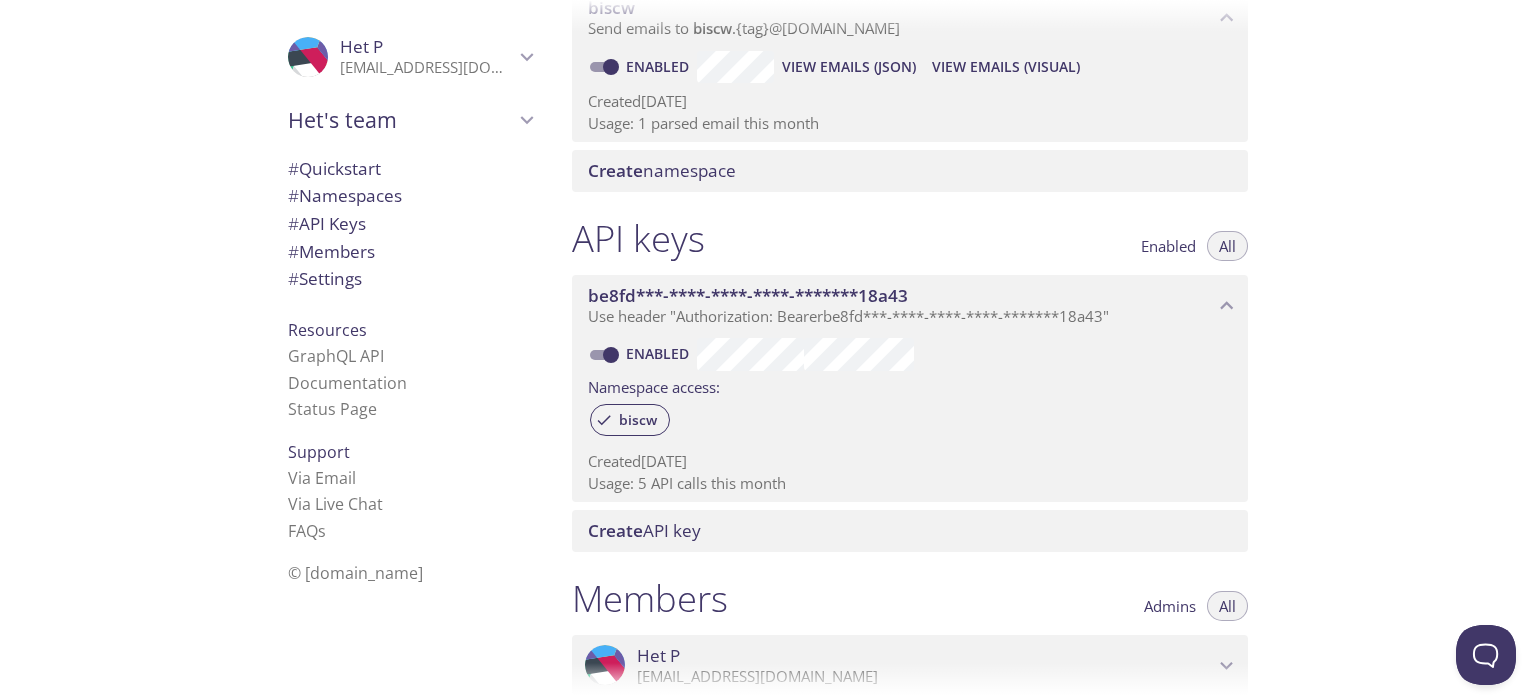 scroll, scrollTop: 727, scrollLeft: 0, axis: vertical 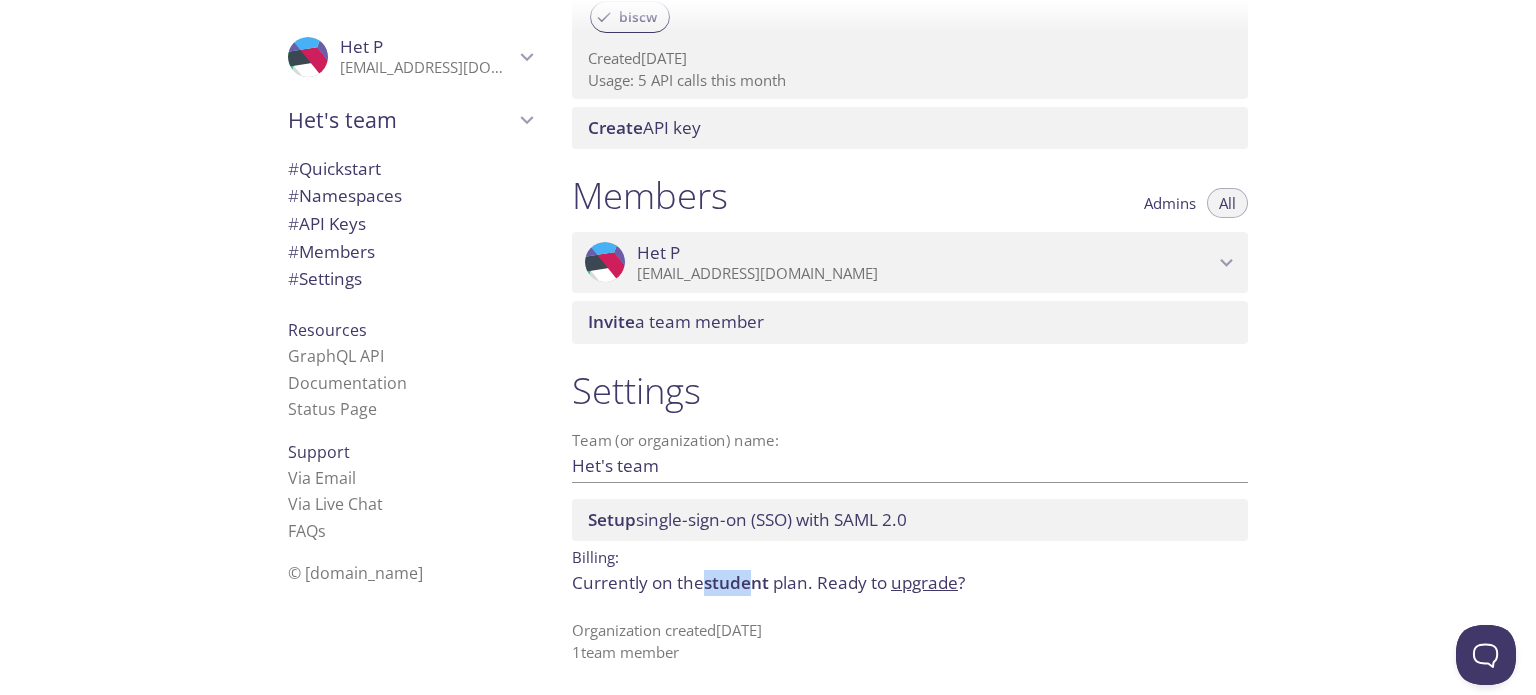 drag, startPoint x: 701, startPoint y: 587, endPoint x: 755, endPoint y: 578, distance: 54.74486 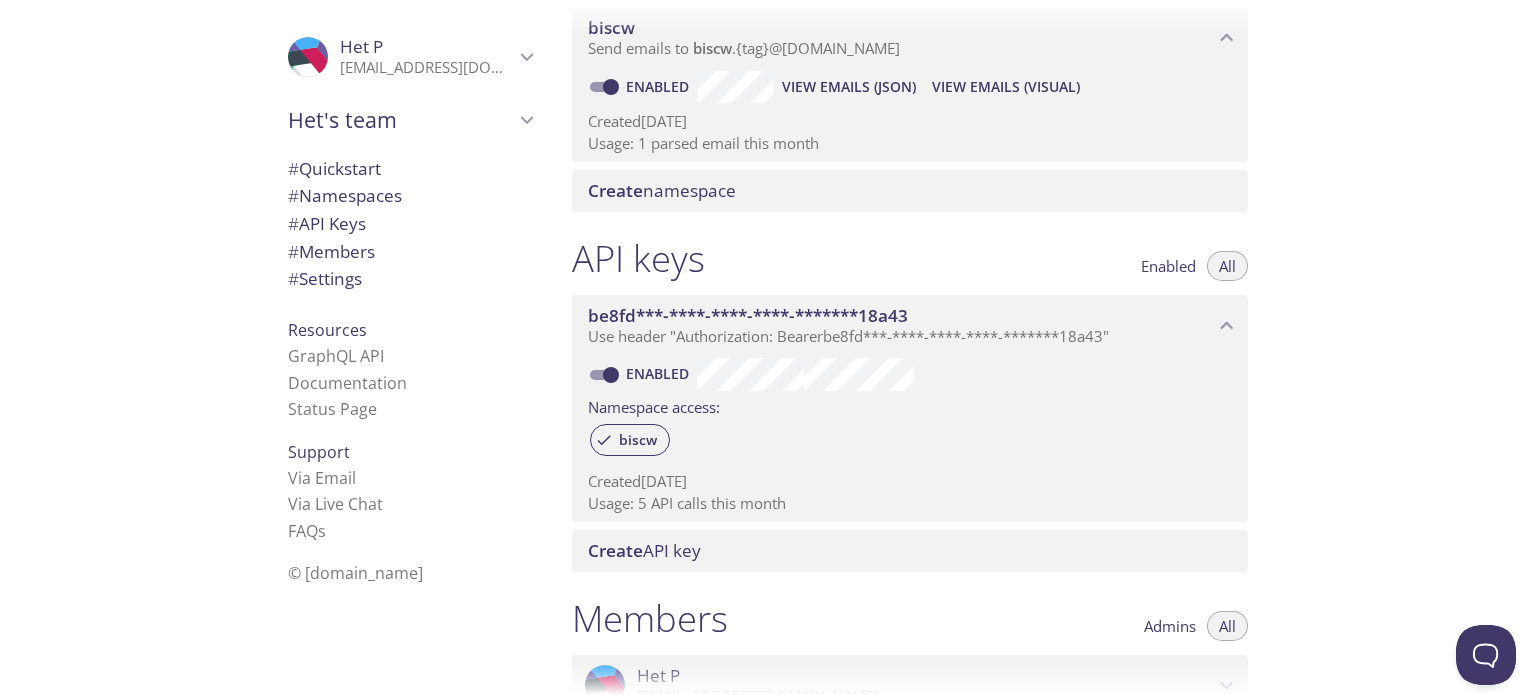 scroll, scrollTop: 0, scrollLeft: 0, axis: both 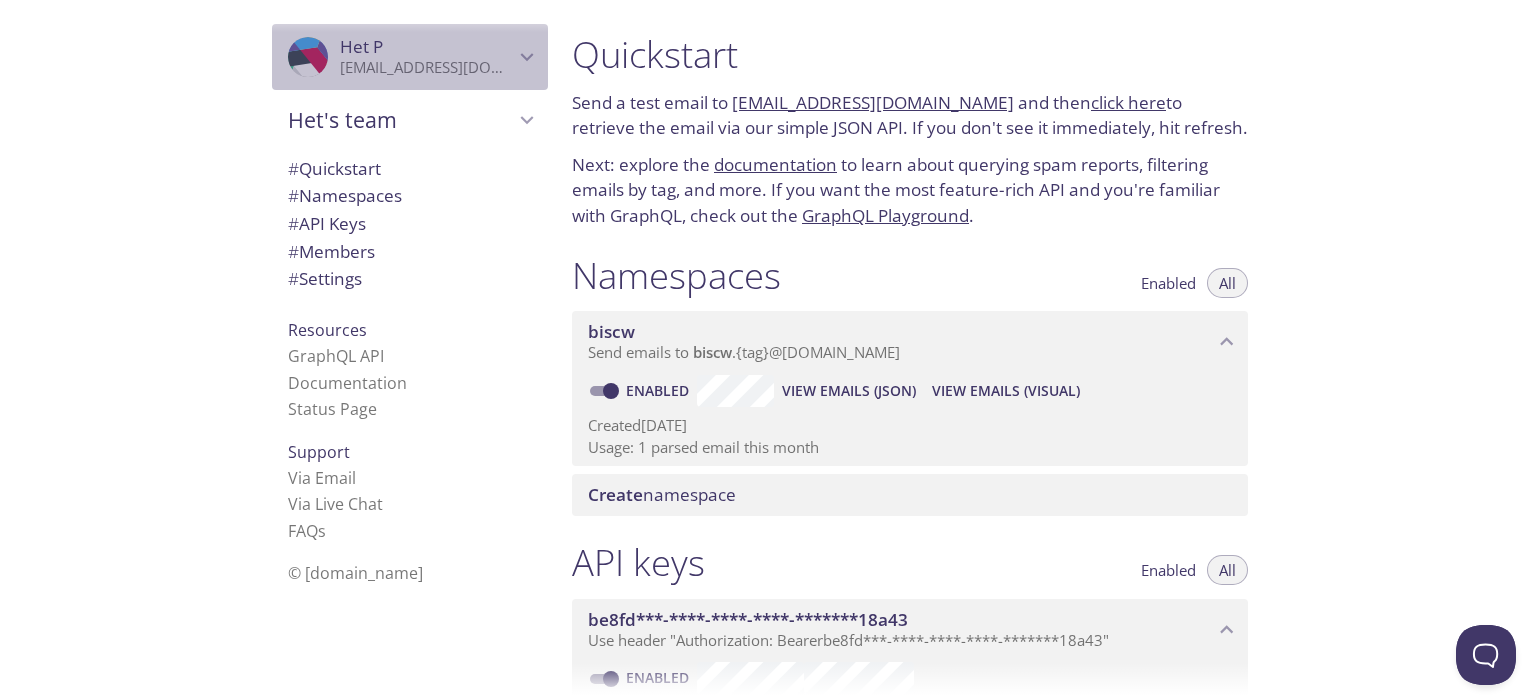 click on ".cls-1 {
fill: #6d5ca8;
}
.cls-2 {
fill: #3fc191;
}
.cls-3 {
fill: #3b4752;
}
.cls-4 {
fill: #ce1e5b;
}
.cls-5 {
fill: #f8d053;
}
.cls-6 {
fill: #48b0f7;
}
.cls-7 {
fill: #d7d9db;
}
ProfilePic" at bounding box center [314, 57] 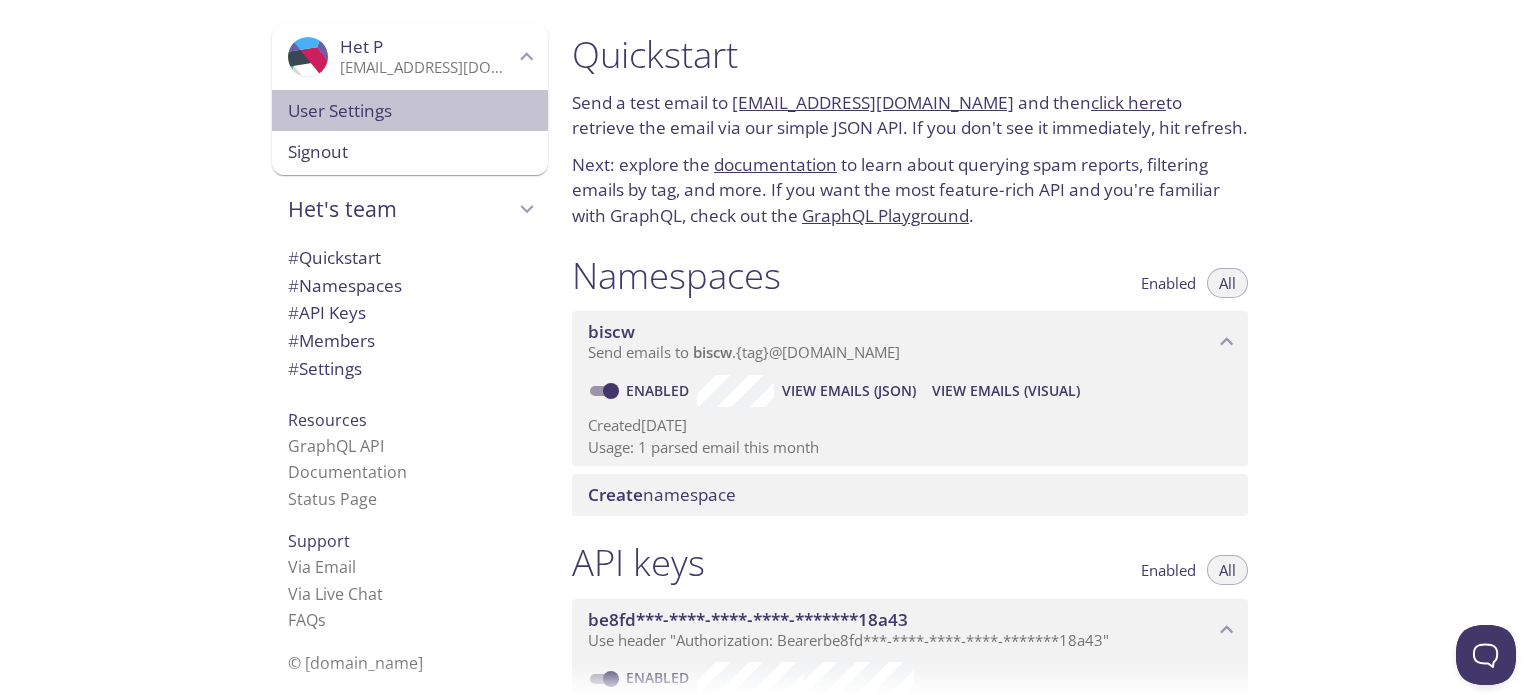click on "User Settings" at bounding box center [410, 111] 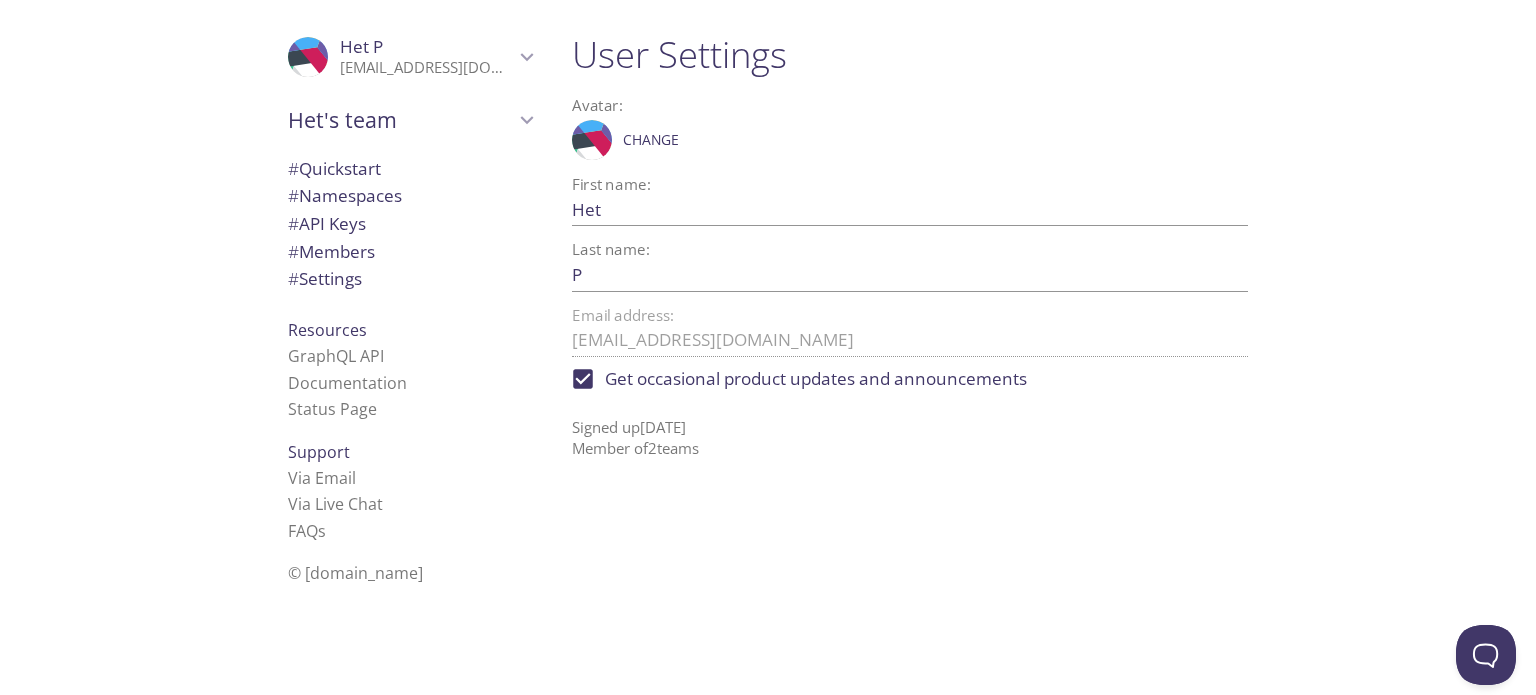 click on "© [DOMAIN_NAME]" at bounding box center [355, 573] 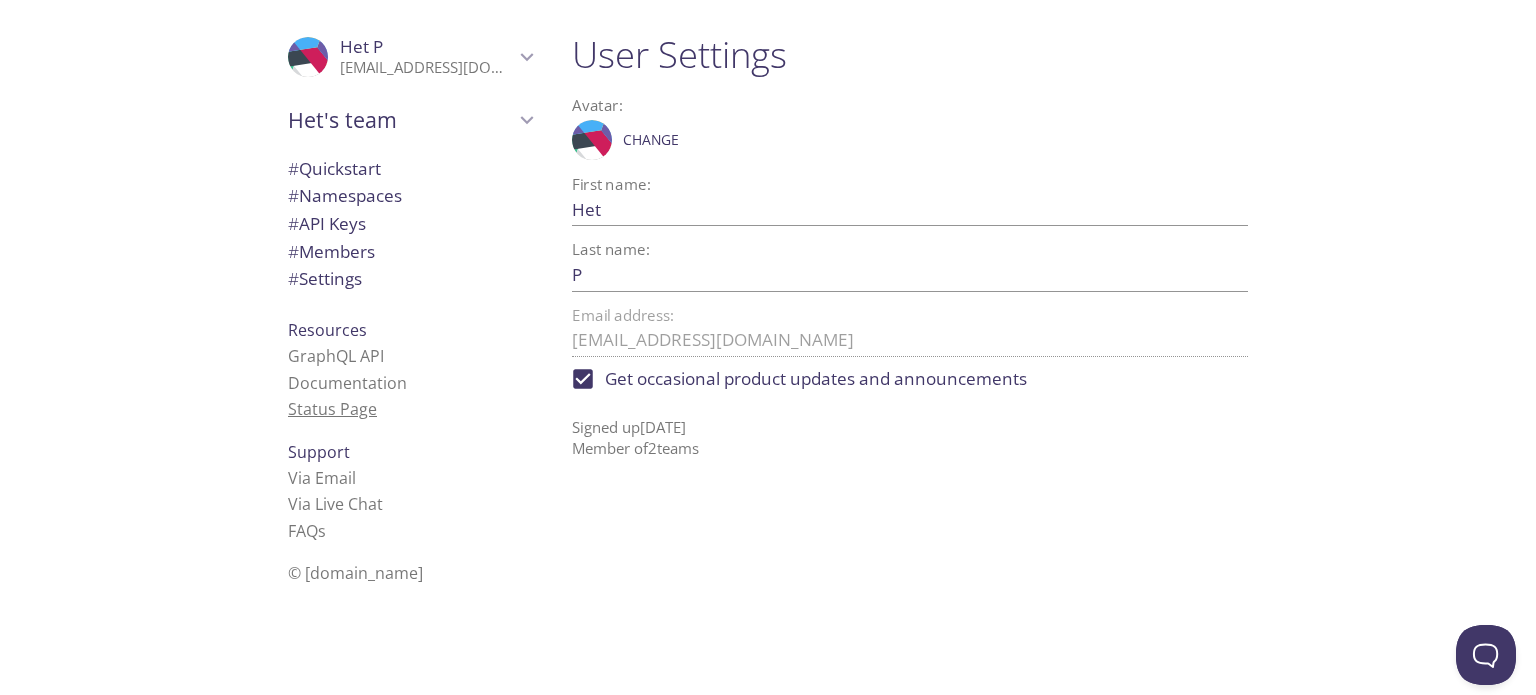 click on "Status Page" at bounding box center (332, 409) 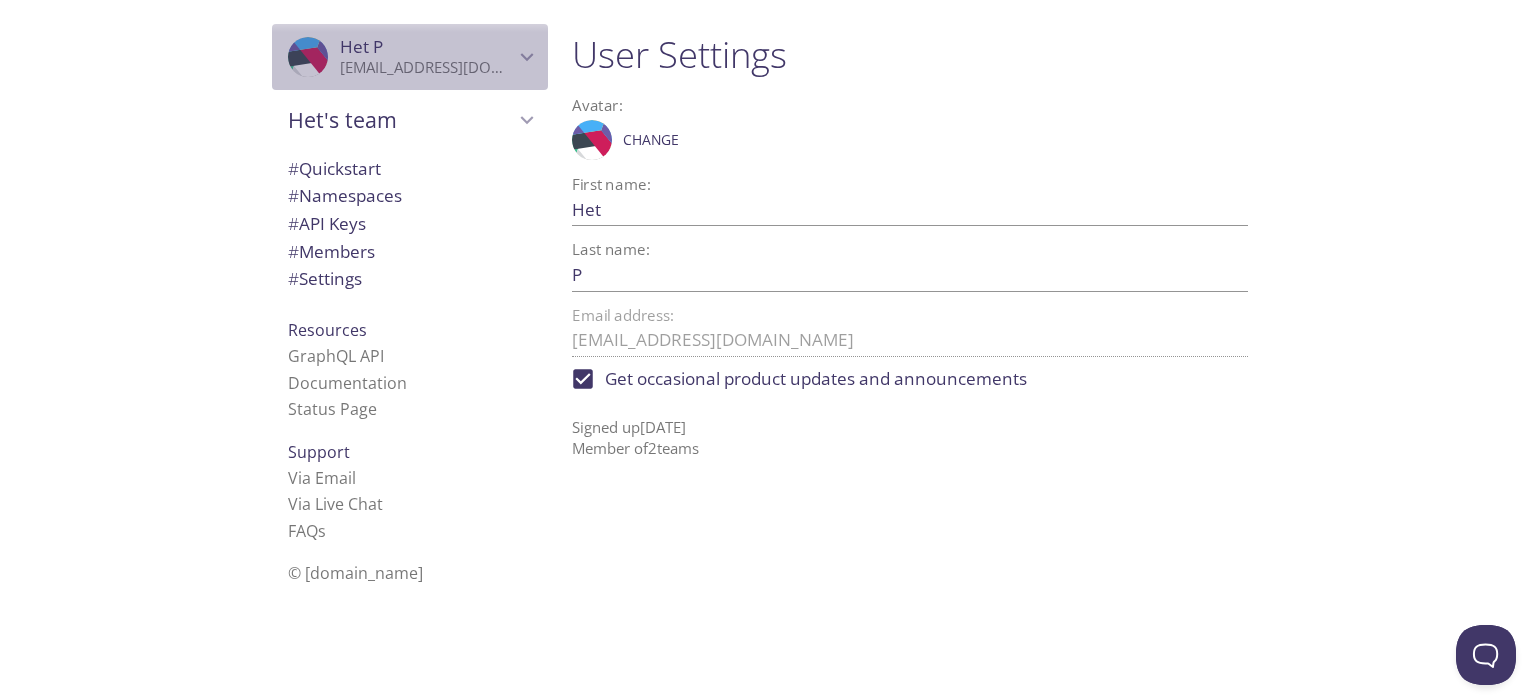 click on ".cls-1 {
fill: #6d5ca8;
}
.cls-2 {
fill: #3fc191;
}
.cls-3 {
fill: #3b4752;
}
.cls-4 {
fill: #ce1e5b;
}
.cls-5 {
fill: #f8d053;
}
.cls-6 {
fill: #48b0f7;
}
.cls-7 {
fill: #d7d9db;
}
ProfilePic Het   P [EMAIL_ADDRESS][DOMAIN_NAME]" at bounding box center (410, 57) 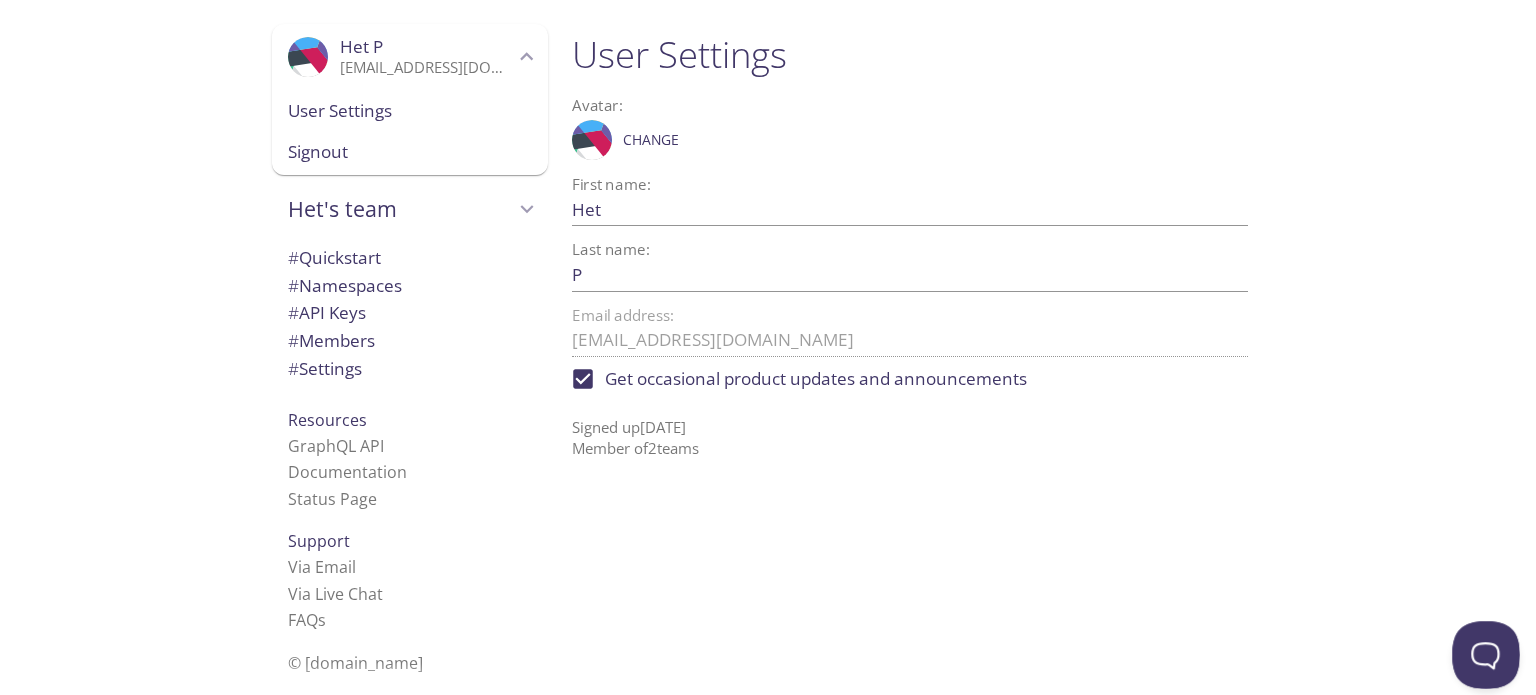 click at bounding box center [1482, 651] 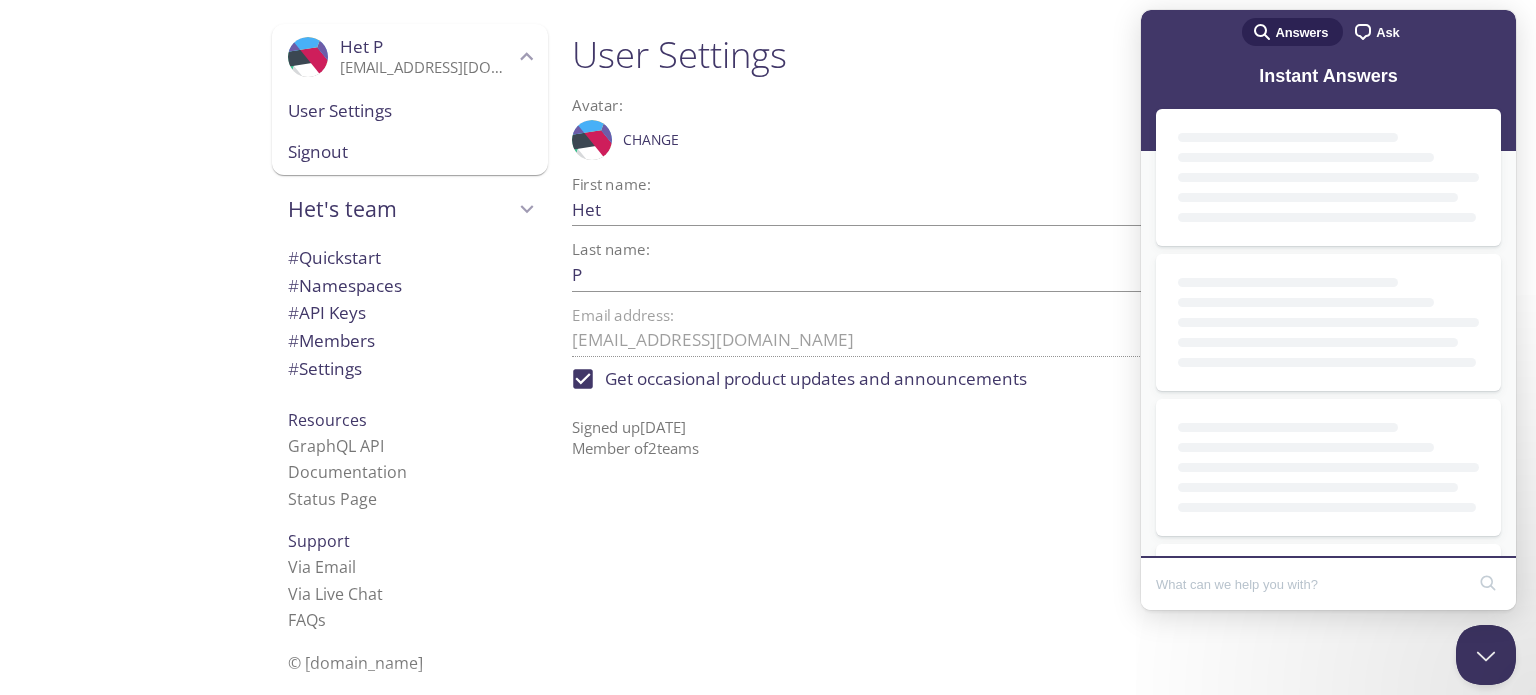 scroll, scrollTop: 0, scrollLeft: 0, axis: both 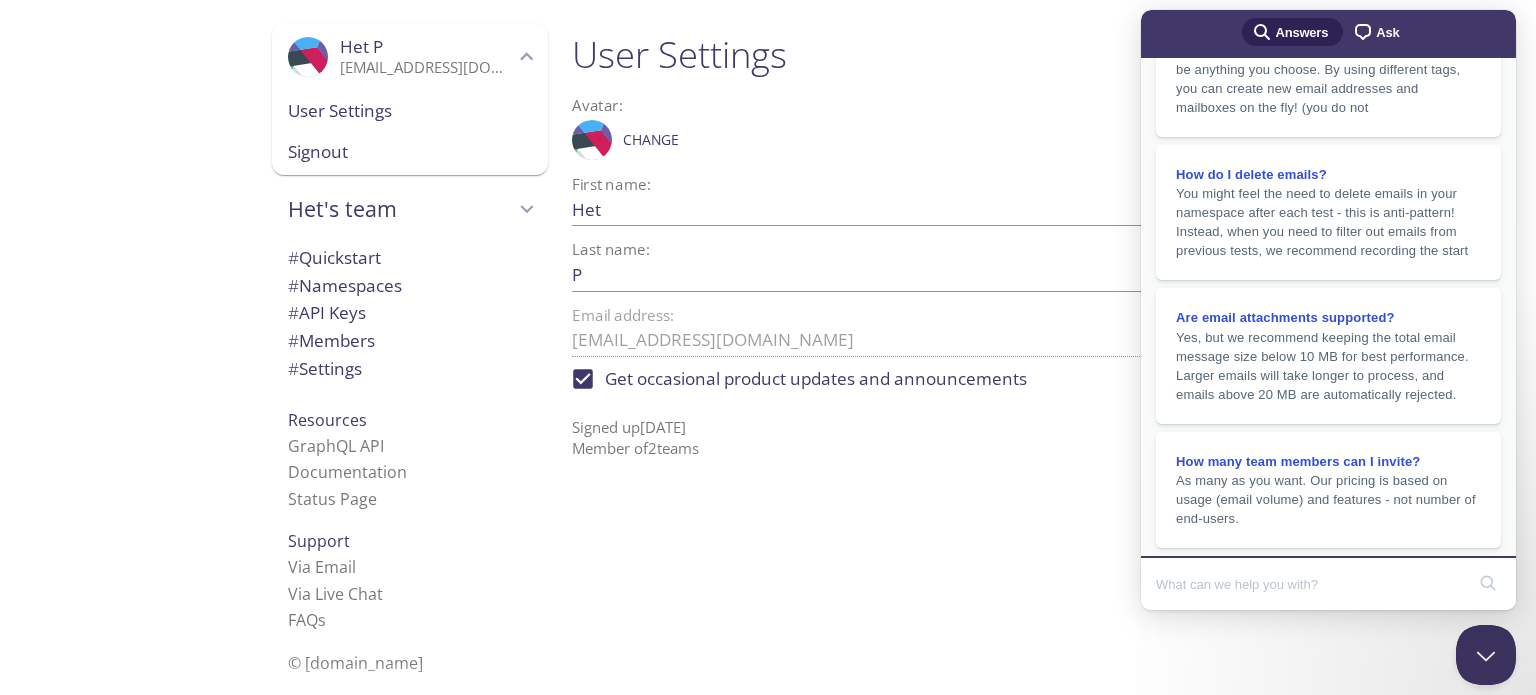 click at bounding box center [1310, 584] 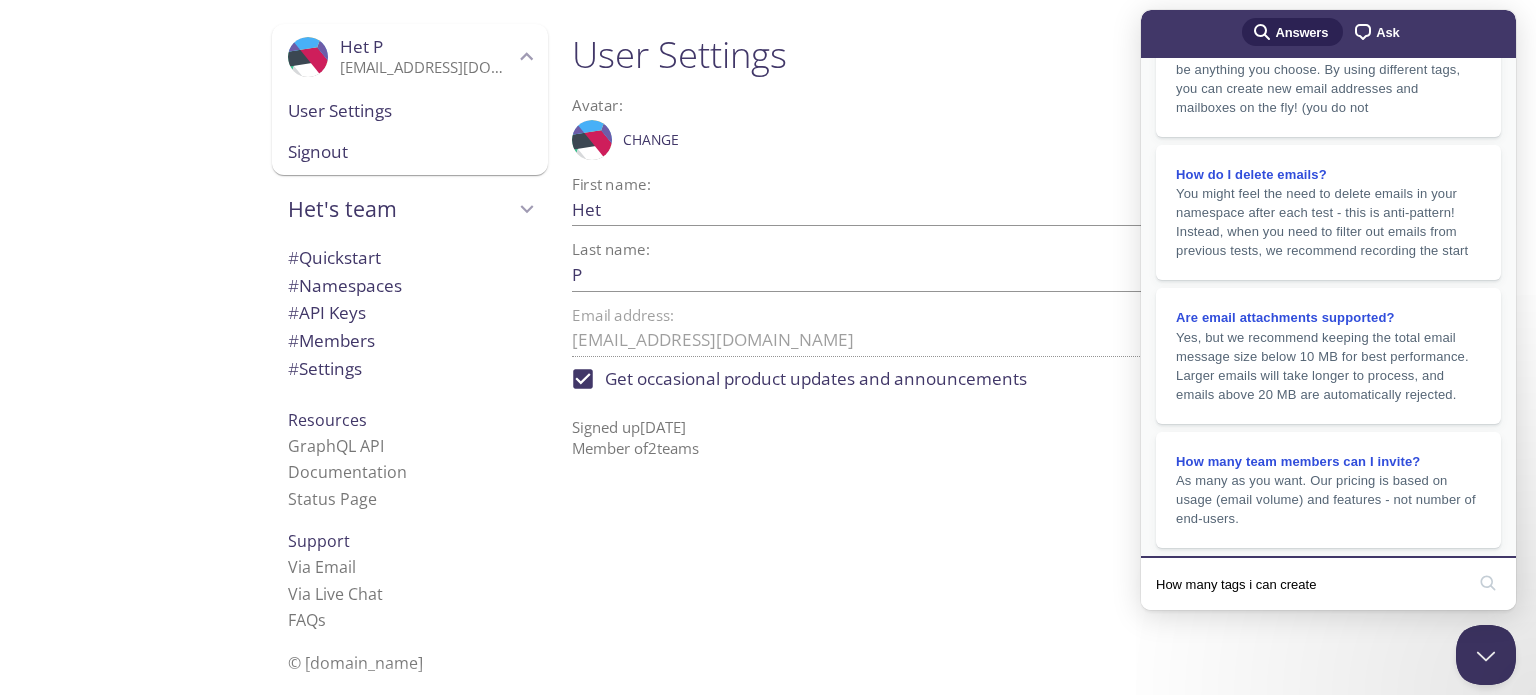 type on "How many tags i can create" 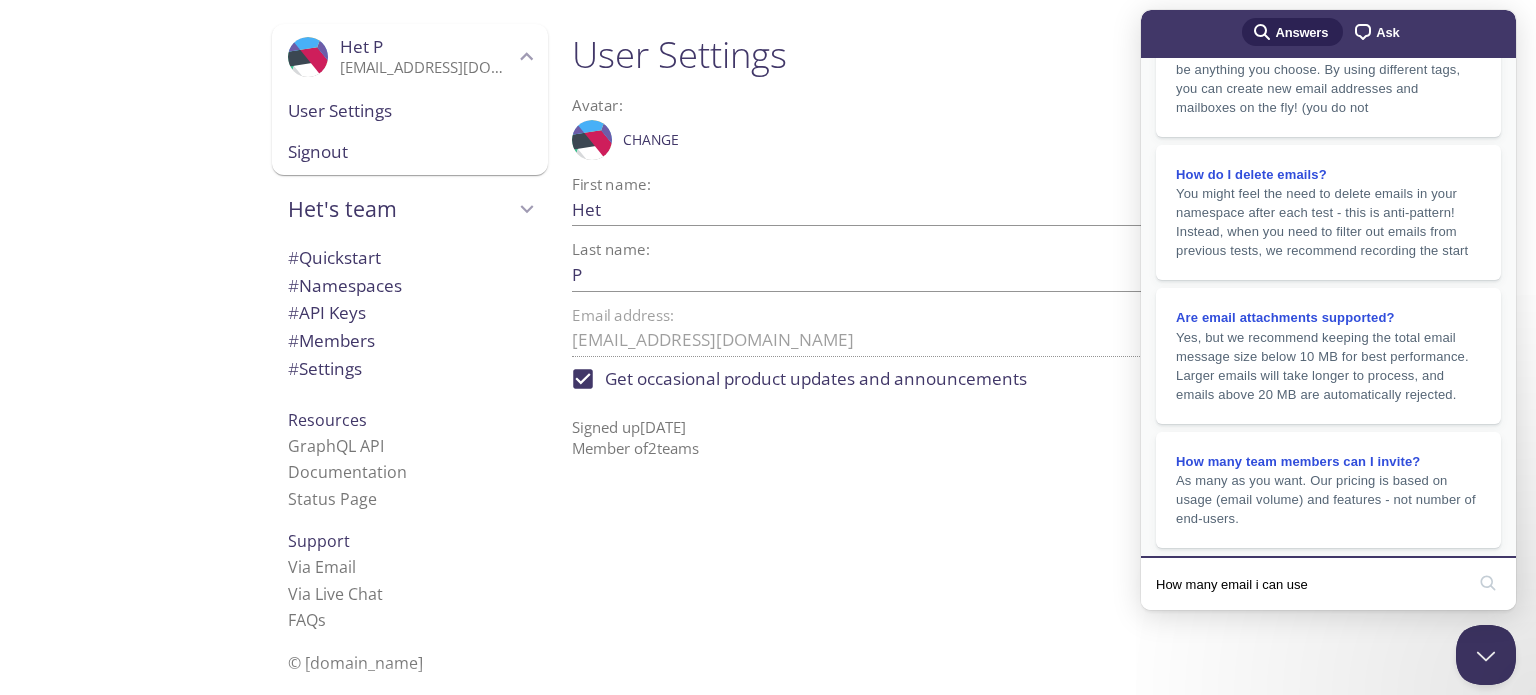 type on "How many email i can use ?" 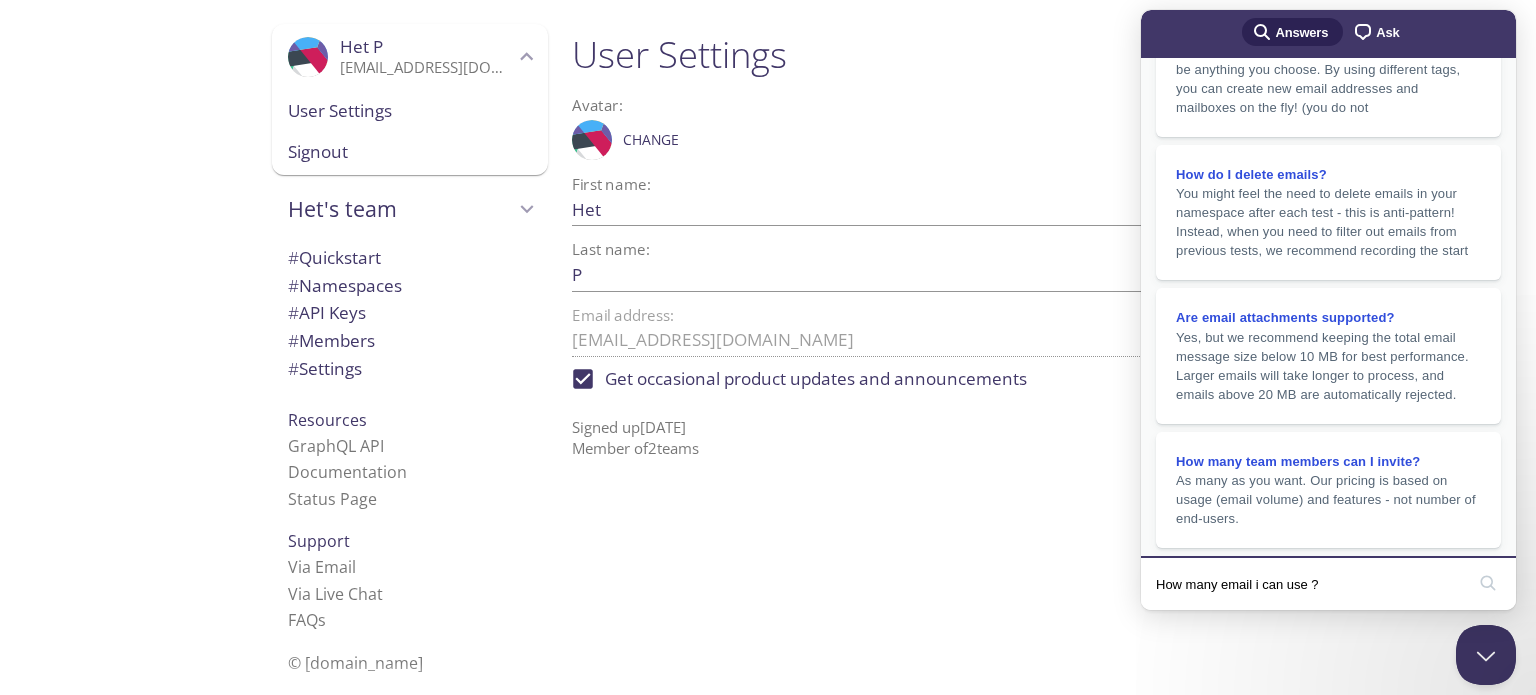 click on "search" at bounding box center (1488, 583) 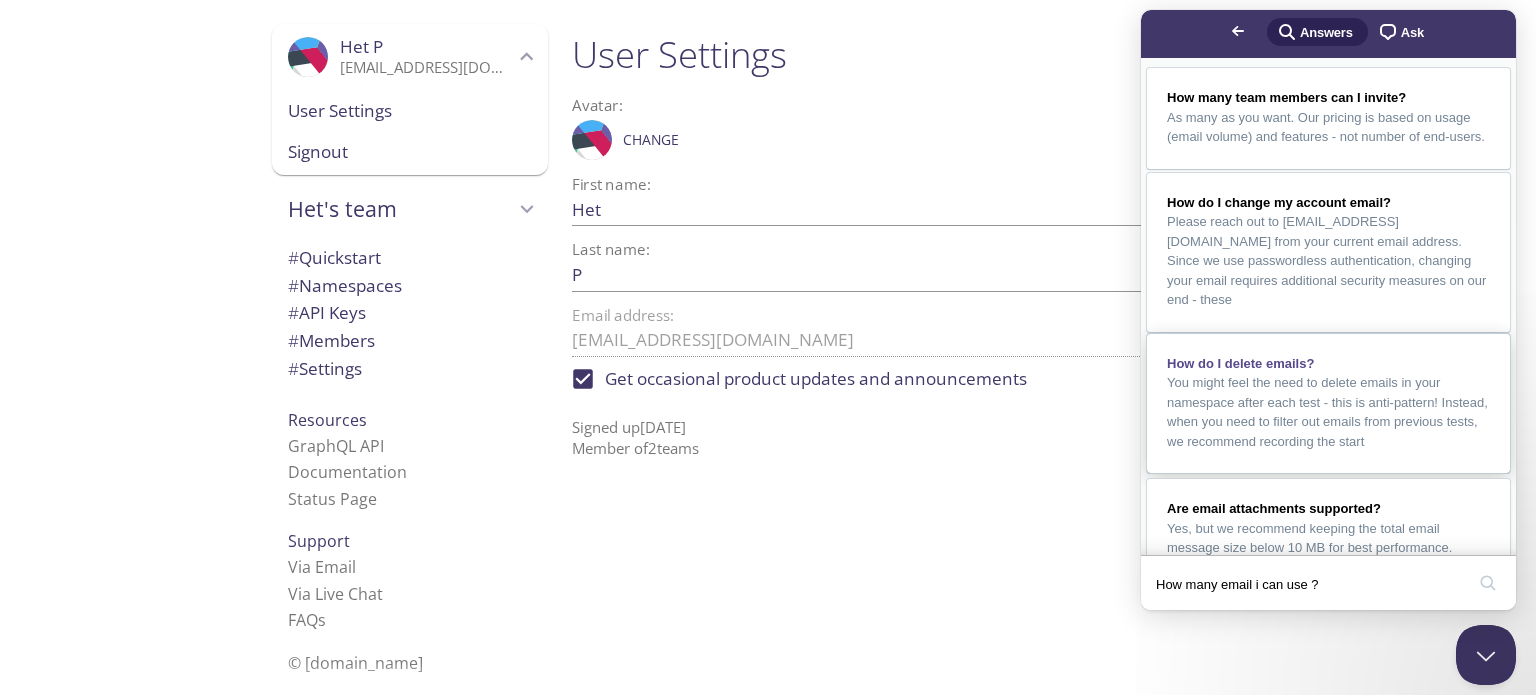 scroll, scrollTop: 420, scrollLeft: 0, axis: vertical 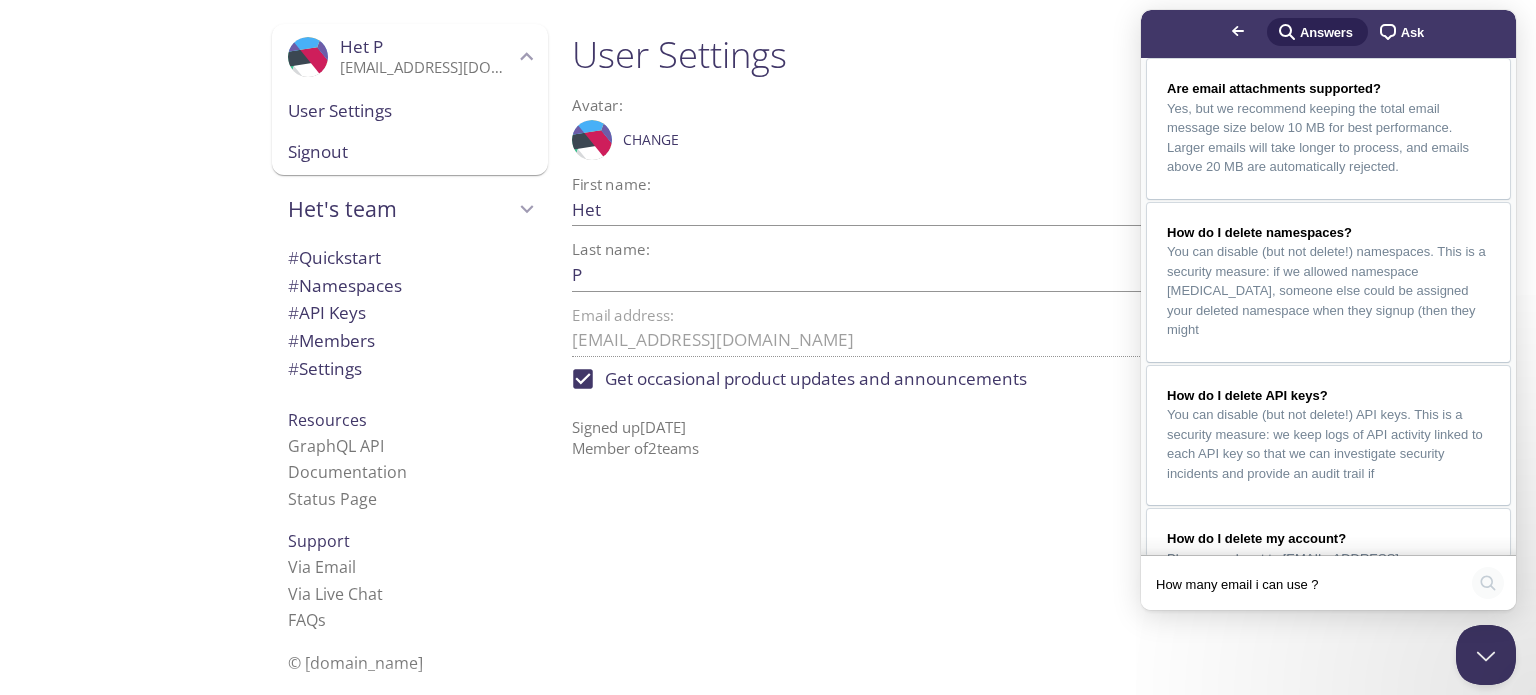 click on "search" at bounding box center (1488, 583) 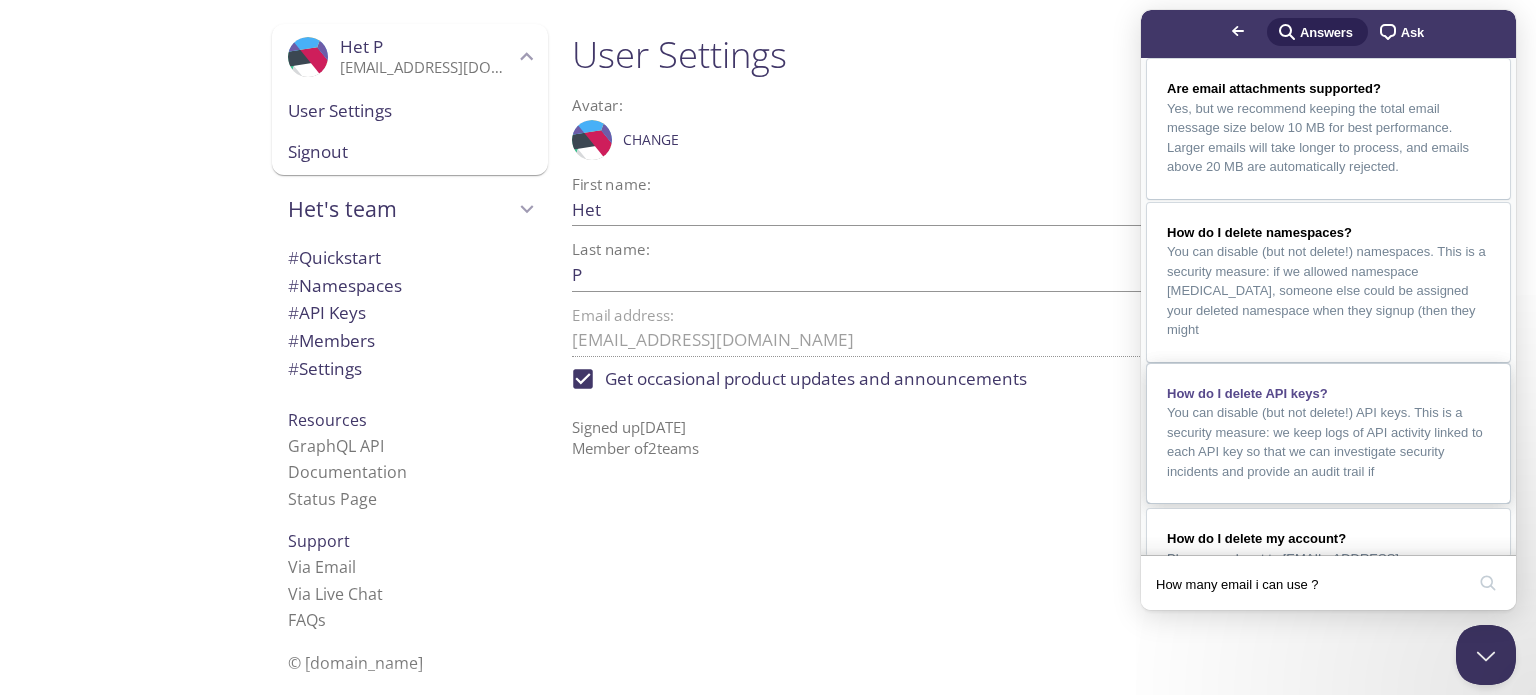 click on "How do I delete API keys? You can disable (but not delete!) API keys. This is a security measure: we keep logs of API activity linked to each API key so that we can investigate security incidents and provide an audit trail if" at bounding box center (1328, 434) 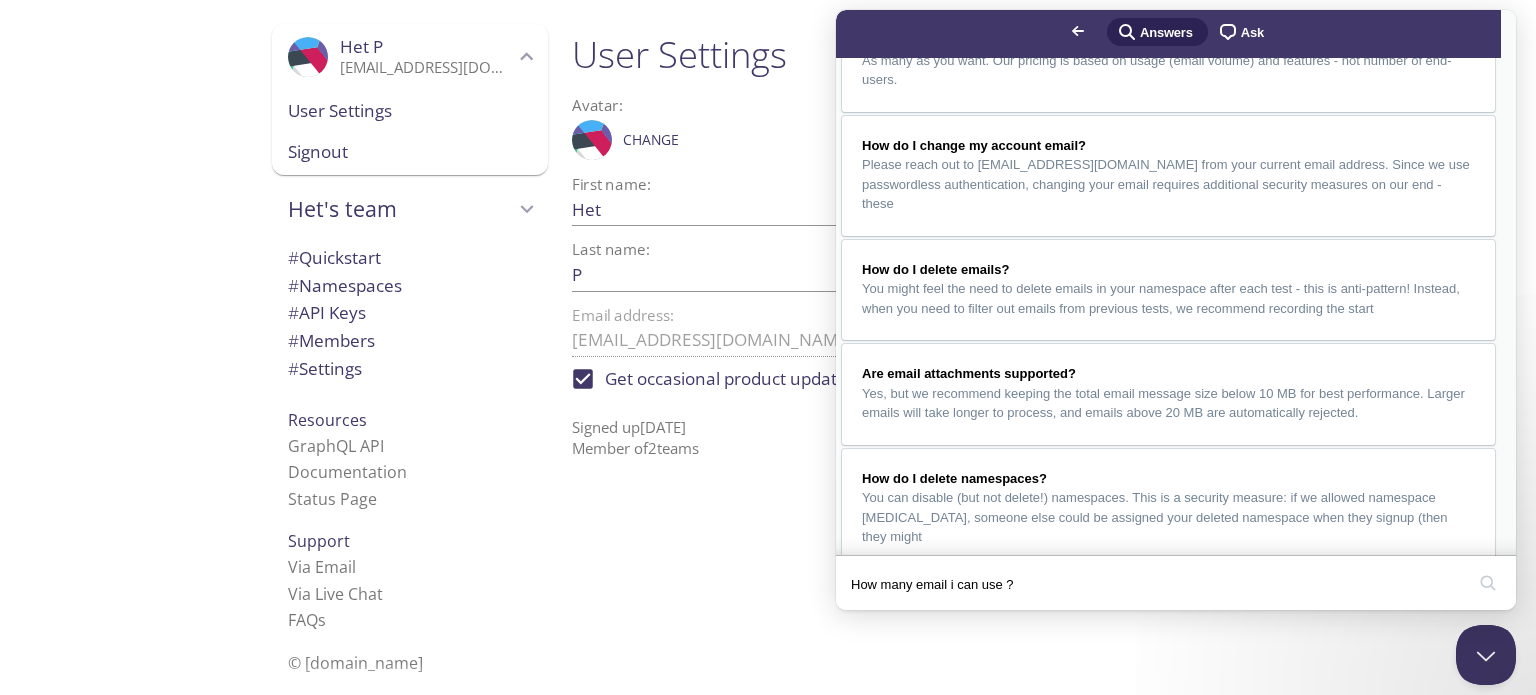 scroll, scrollTop: 0, scrollLeft: 0, axis: both 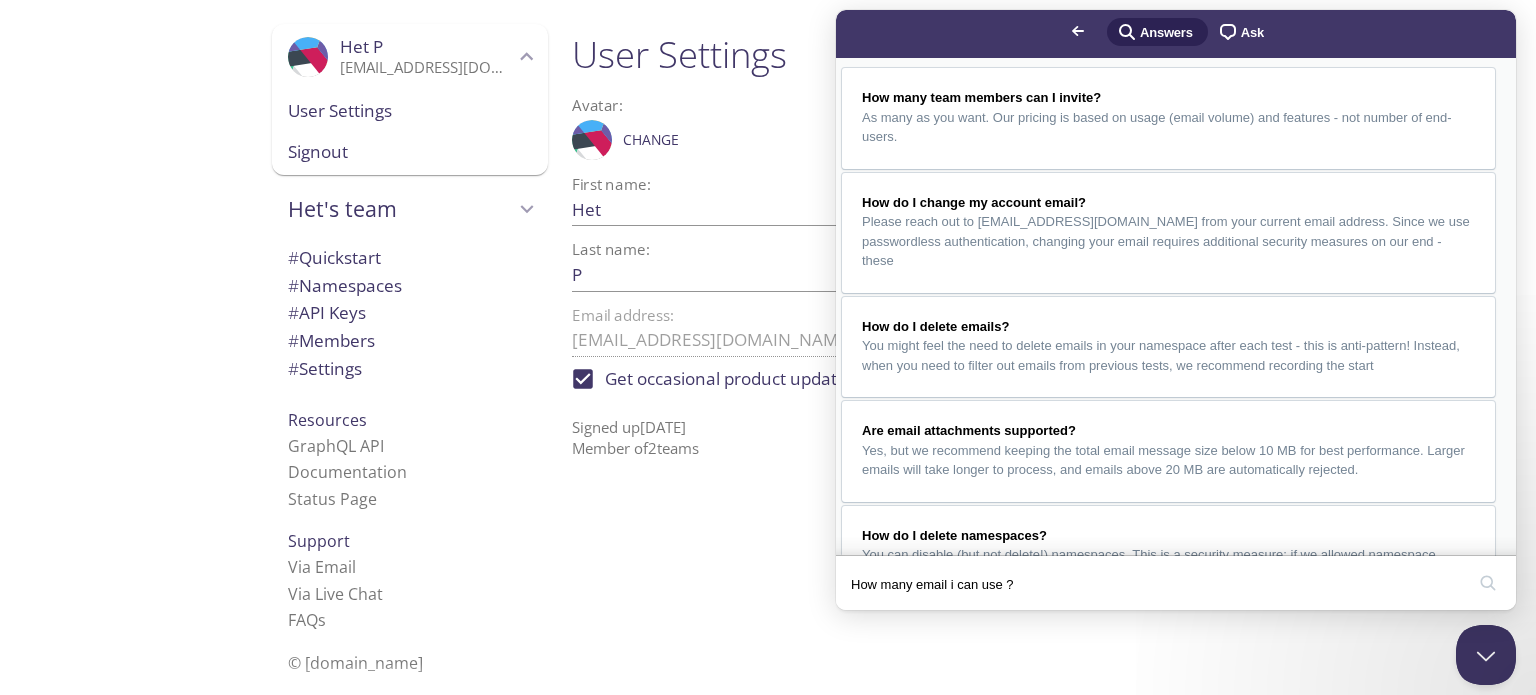 click on "Was this helpful?" at bounding box center (886, 915) 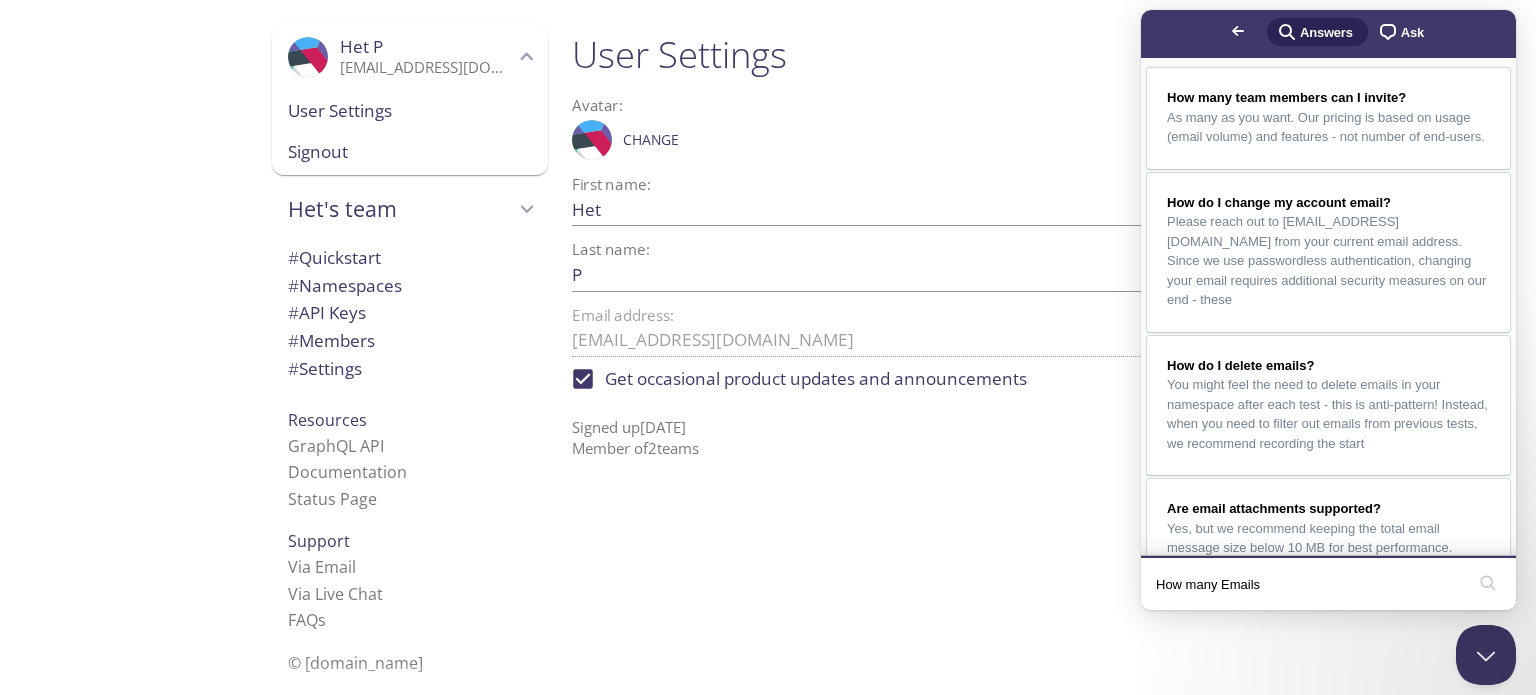 type on "How many Emails" 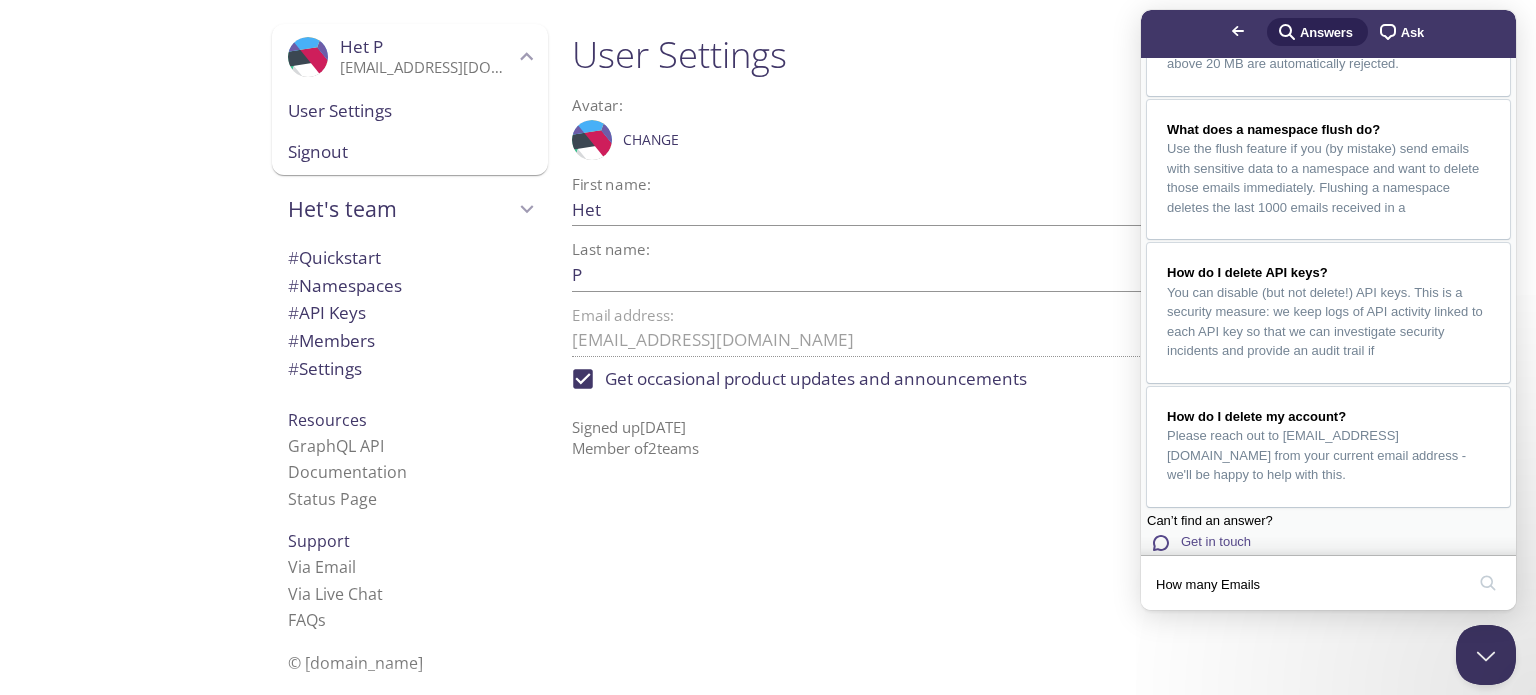 scroll, scrollTop: 1225, scrollLeft: 0, axis: vertical 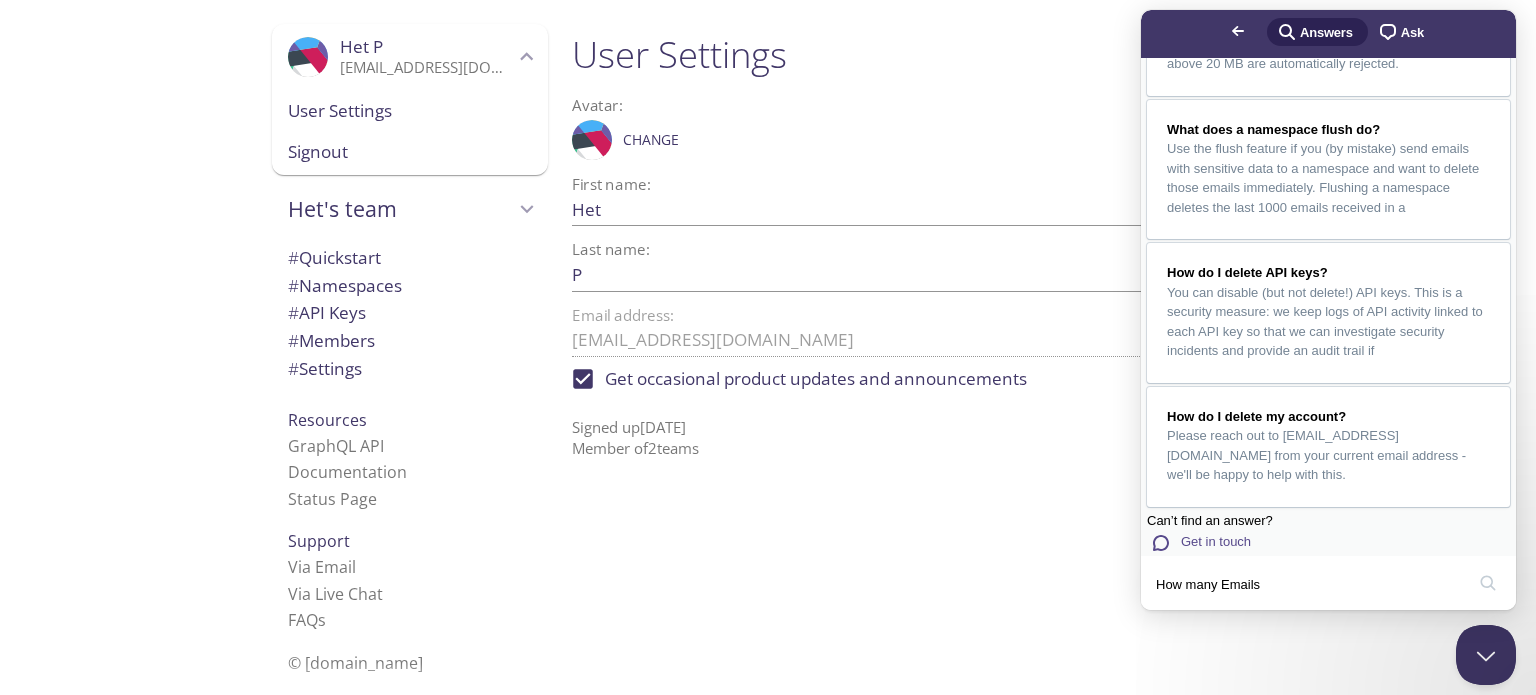 click on ".cls-1 {
fill: #6d5ca8;
}
.cls-2 {
fill: #3fc191;
}
.cls-3 {
fill: #3b4752;
}
.cls-4 {
fill: #ce1e5b;
}
.cls-5 {
fill: #f8d053;
}
.cls-6 {
fill: #48b0f7;
}
.cls-7 {
fill: #d7d9db;
}
ProfilePic Change Save" at bounding box center [910, 140] 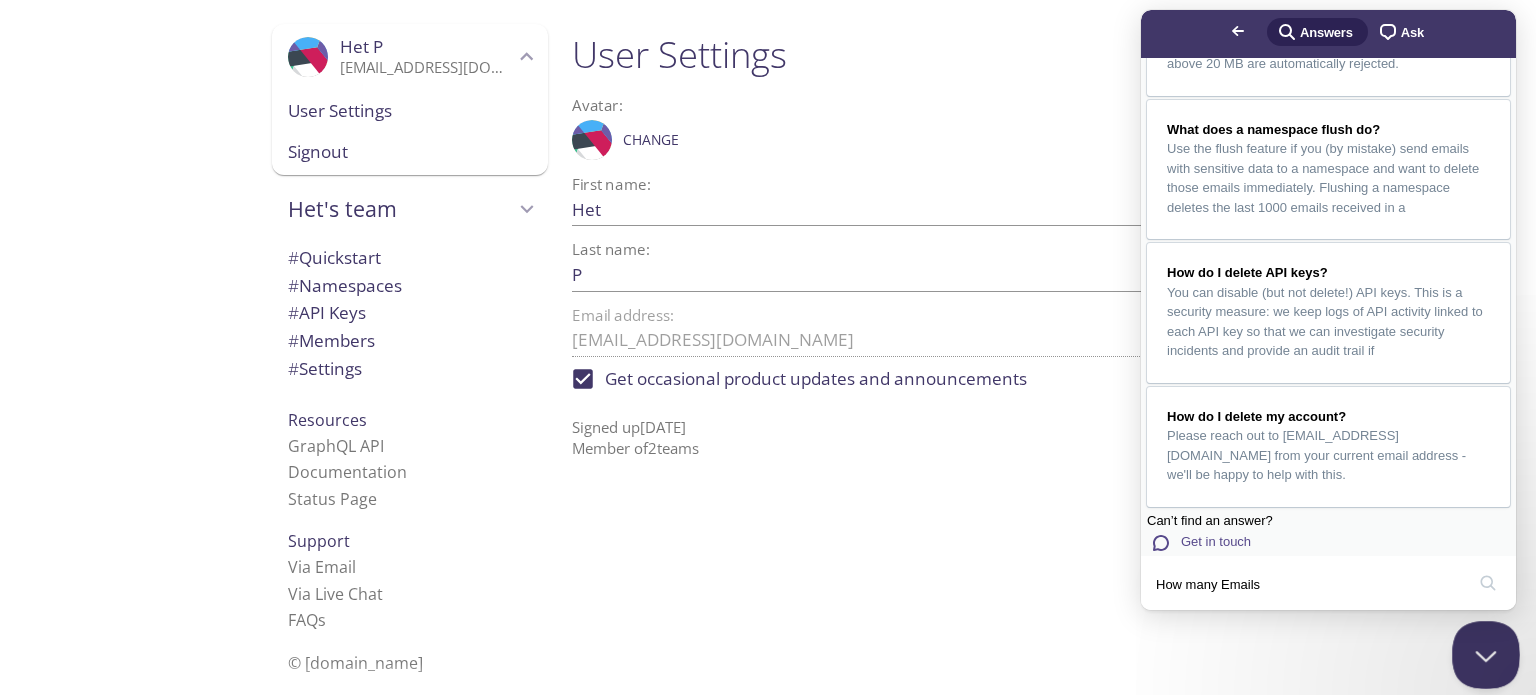 click at bounding box center (1482, 651) 